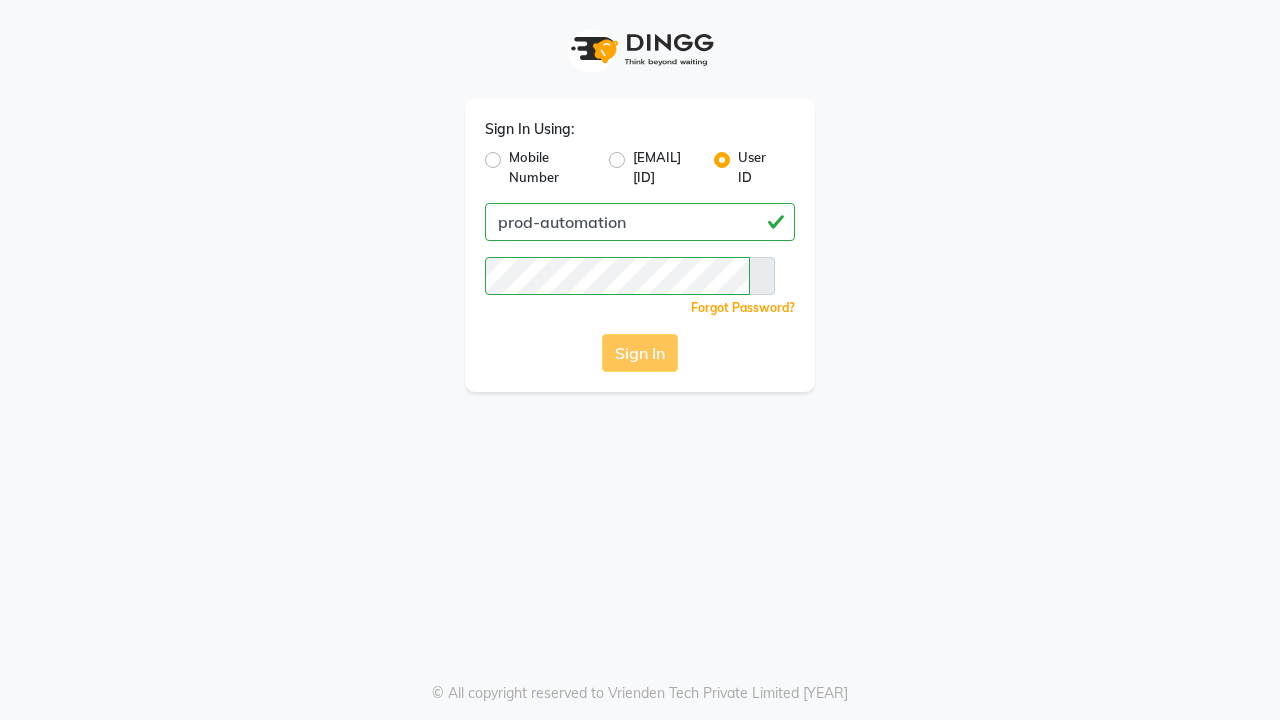 scroll, scrollTop: 0, scrollLeft: 0, axis: both 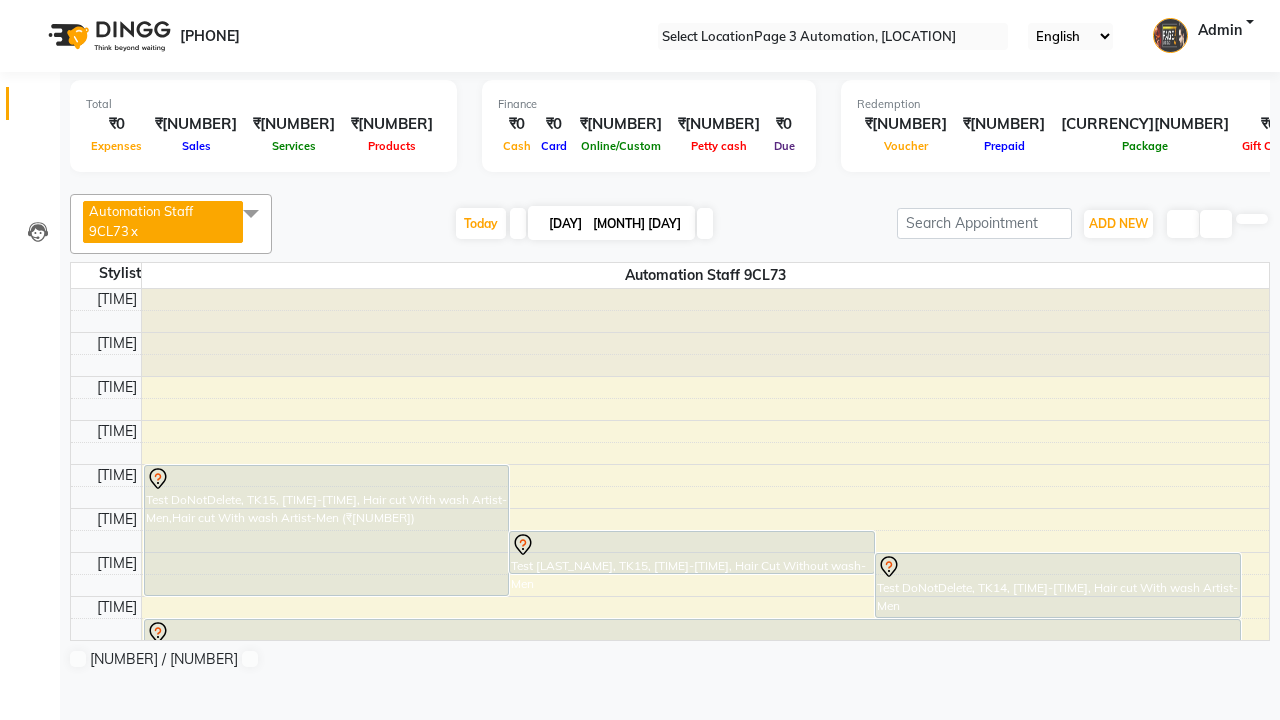 click at bounding box center [31, 8] 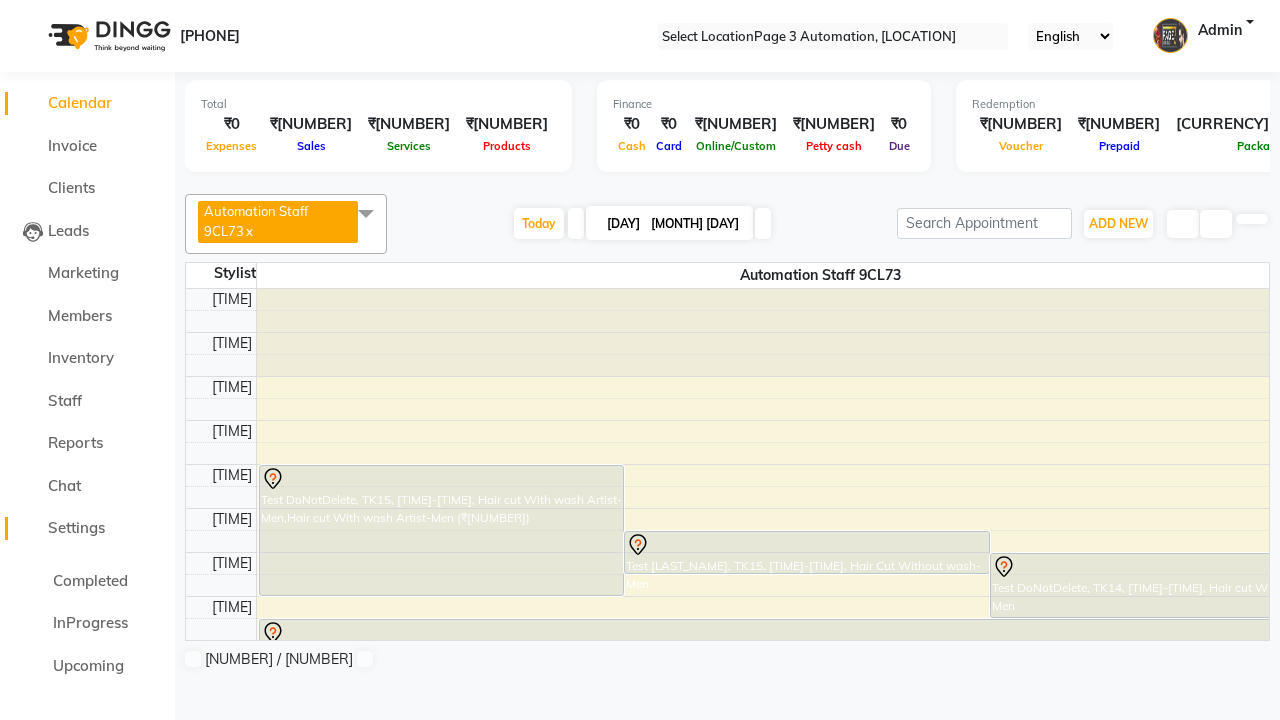 click on "Settings" at bounding box center (76, 527) 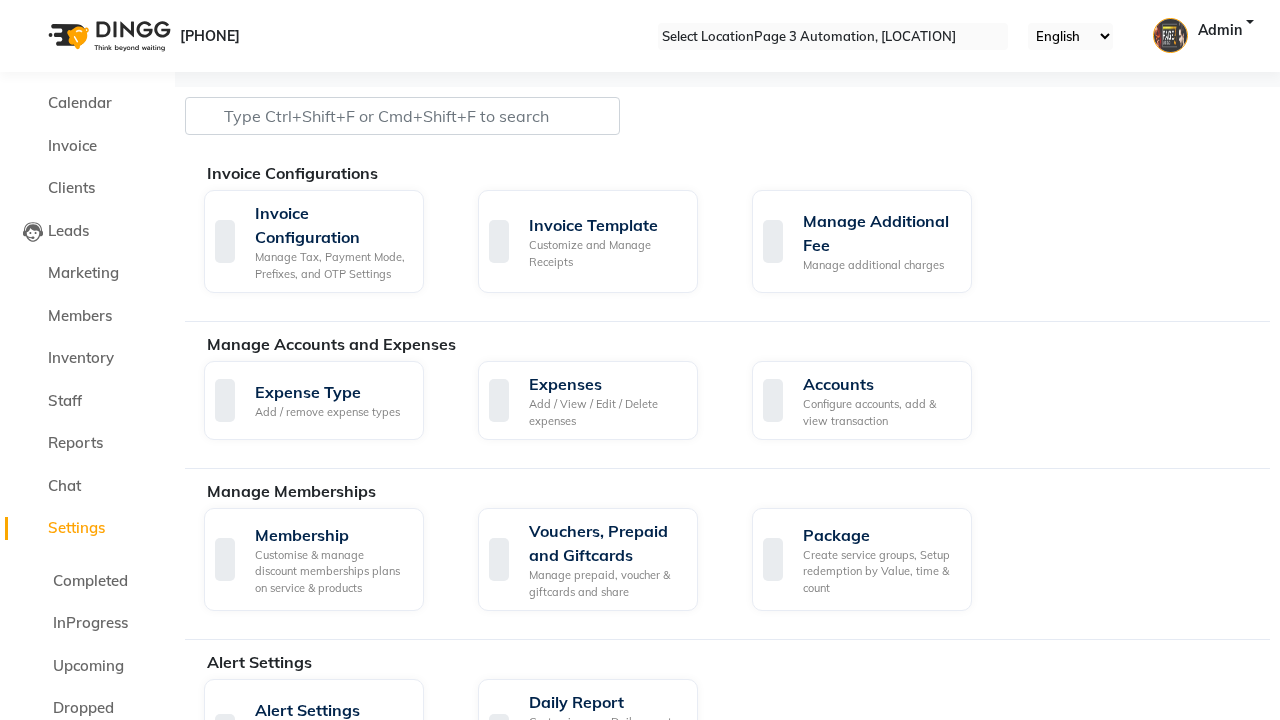 click on "Manage Client" at bounding box center (310, 1125) 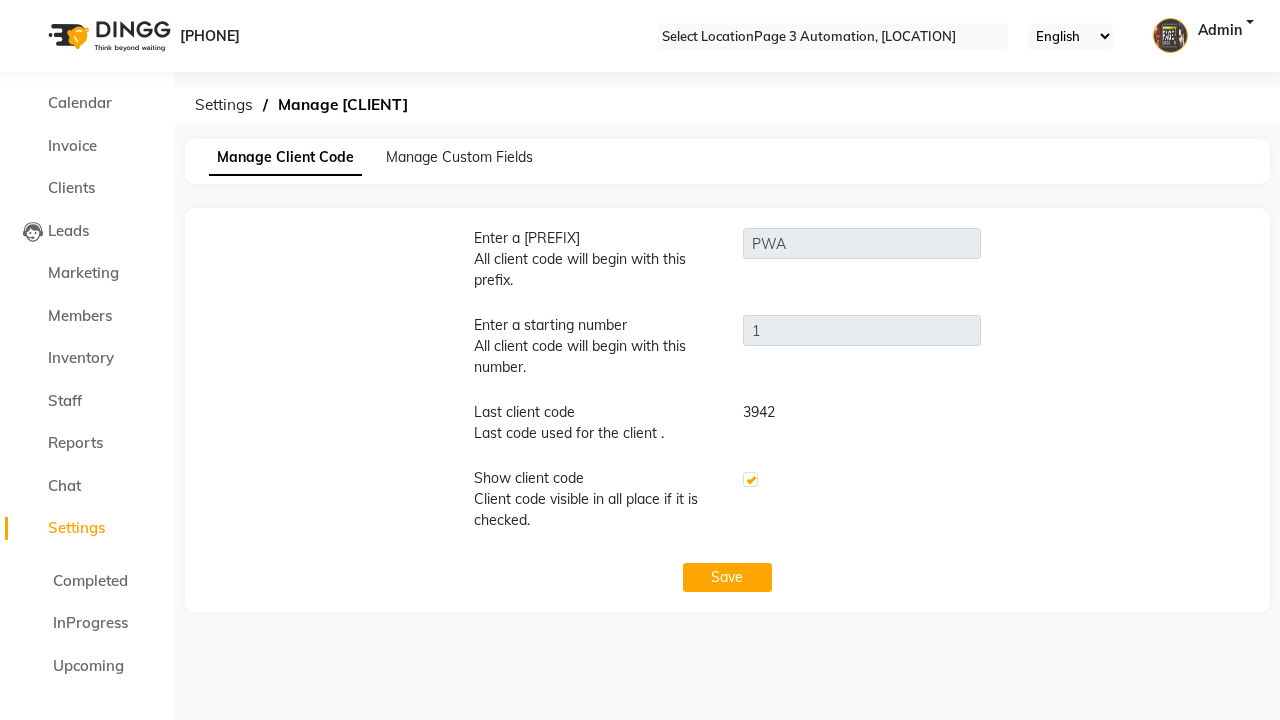 click at bounding box center [750, 479] 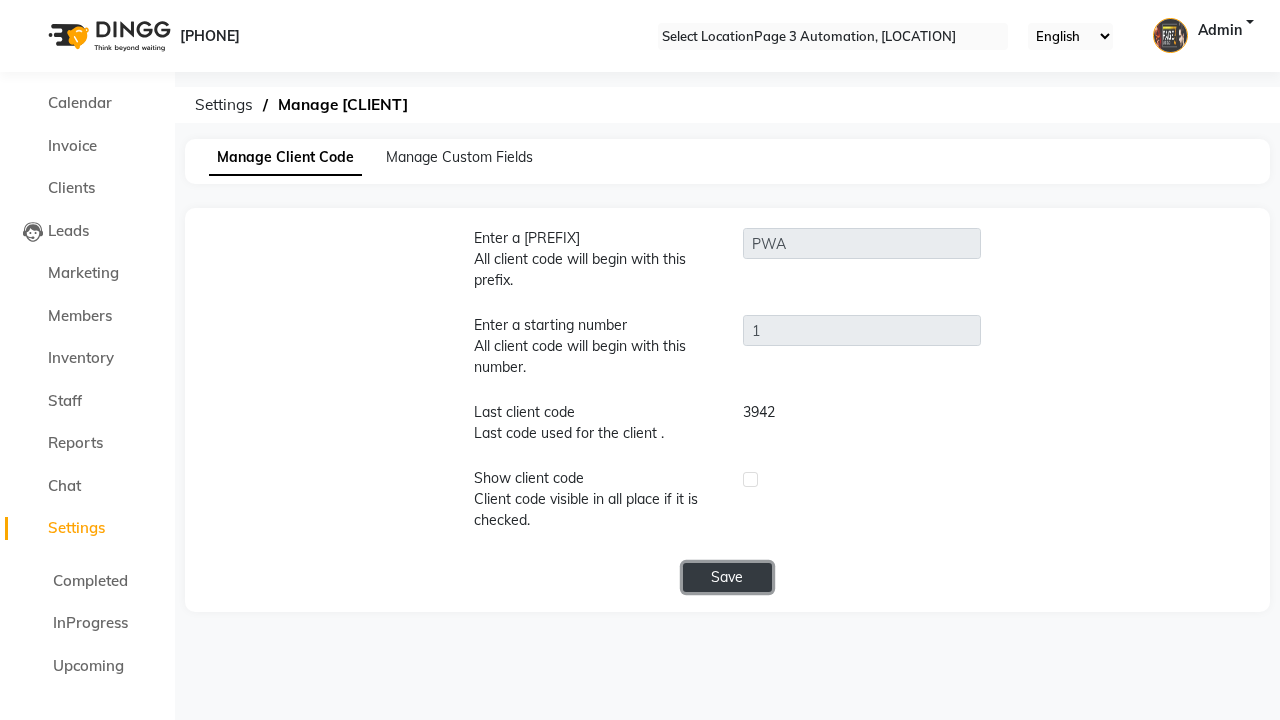 click on "Save" at bounding box center (728, 577) 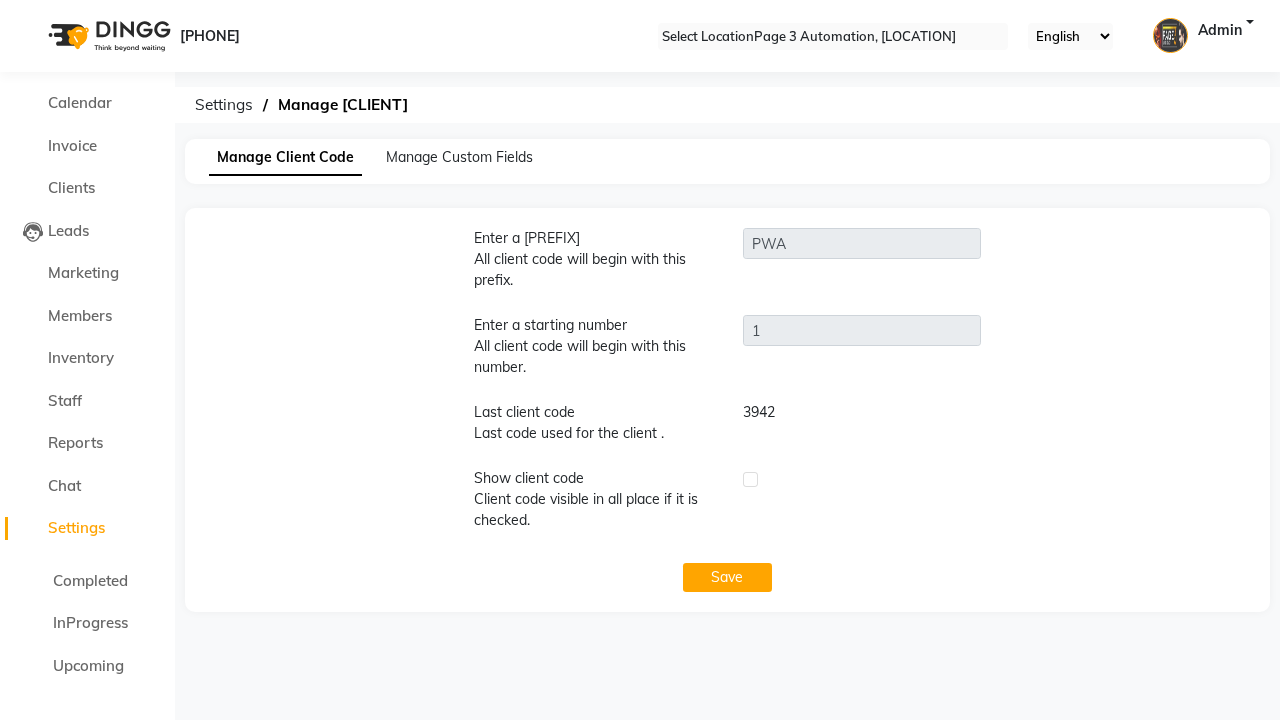 click on "Prefix updated successfully" at bounding box center (640, 751) 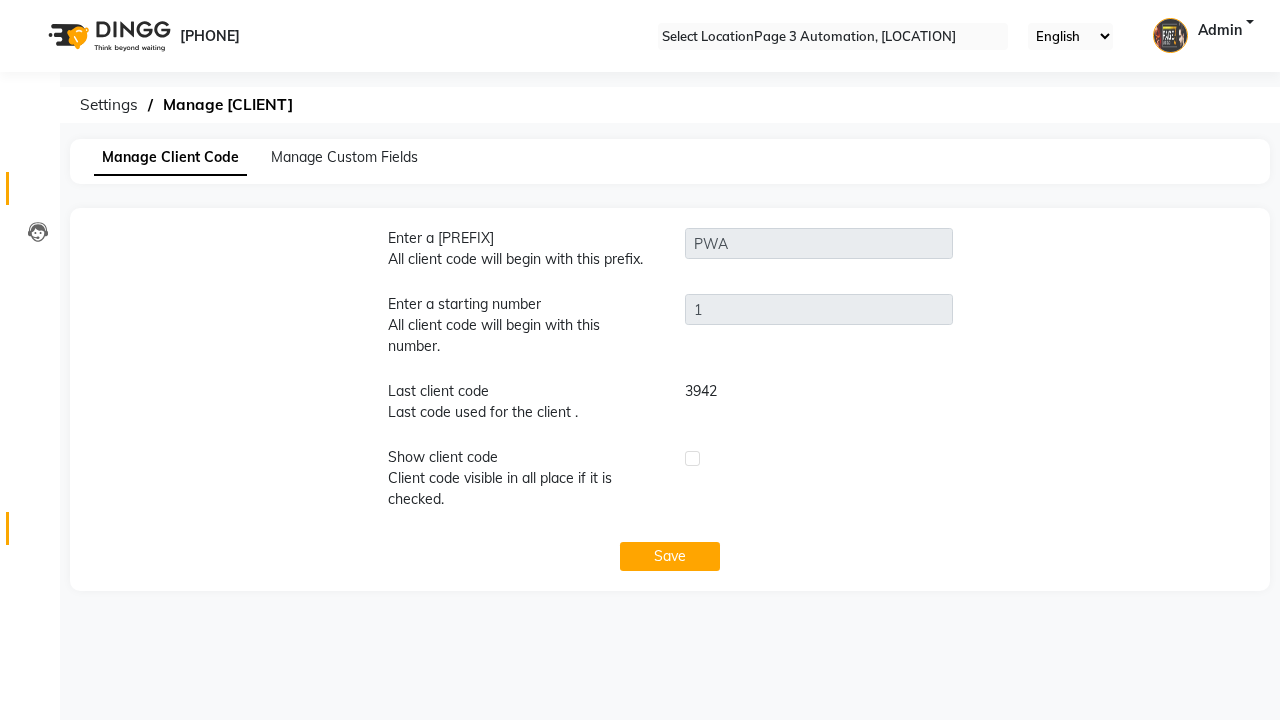 click at bounding box center [38, 193] 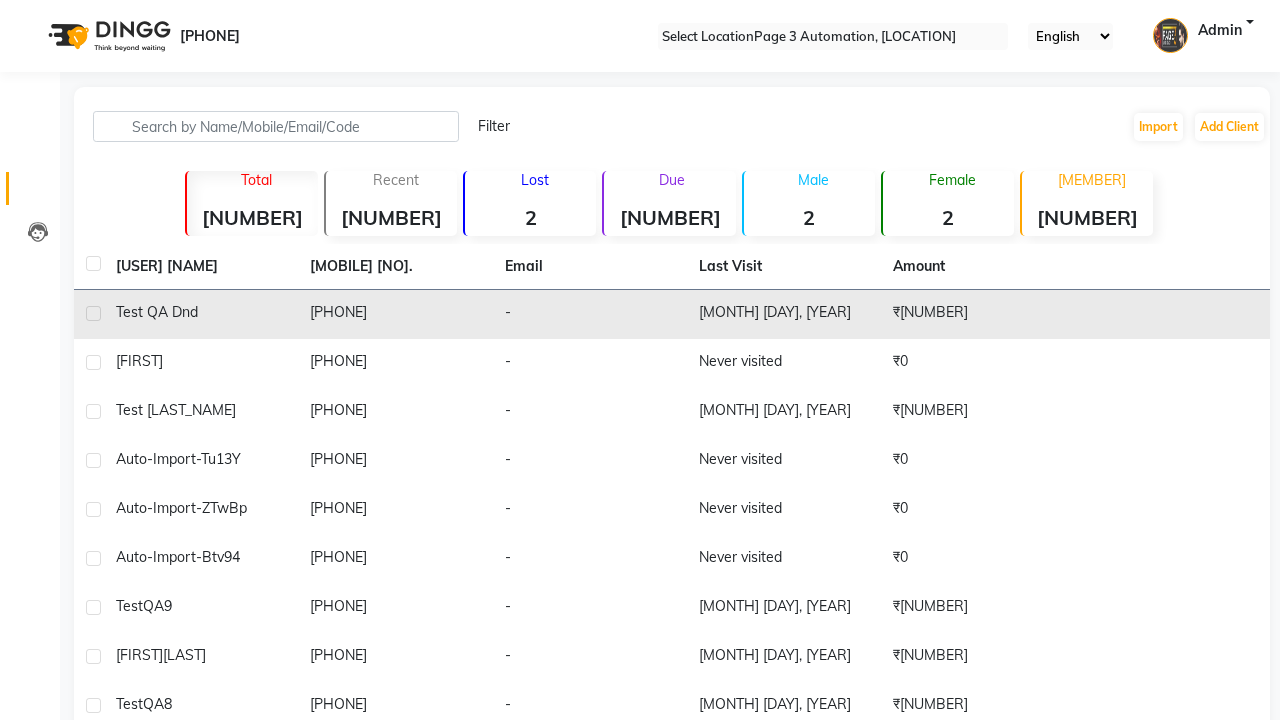 click on "-" at bounding box center [590, 314] 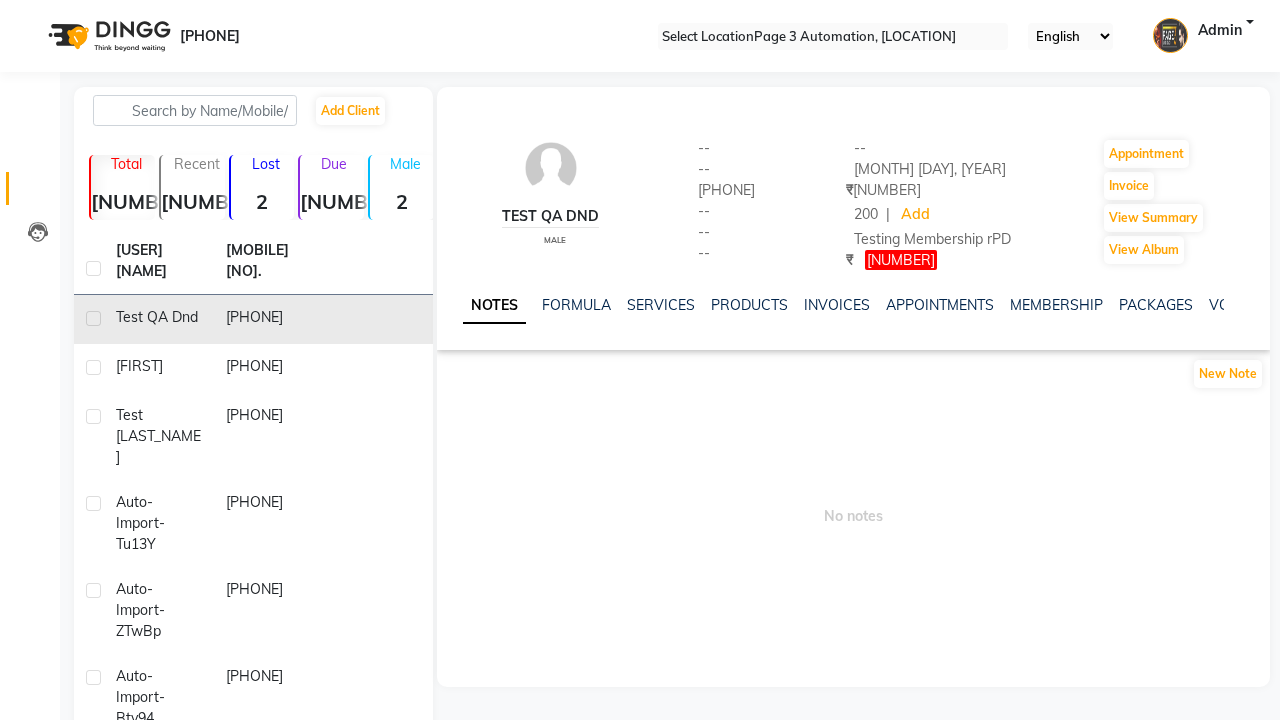 click at bounding box center (31, 8) 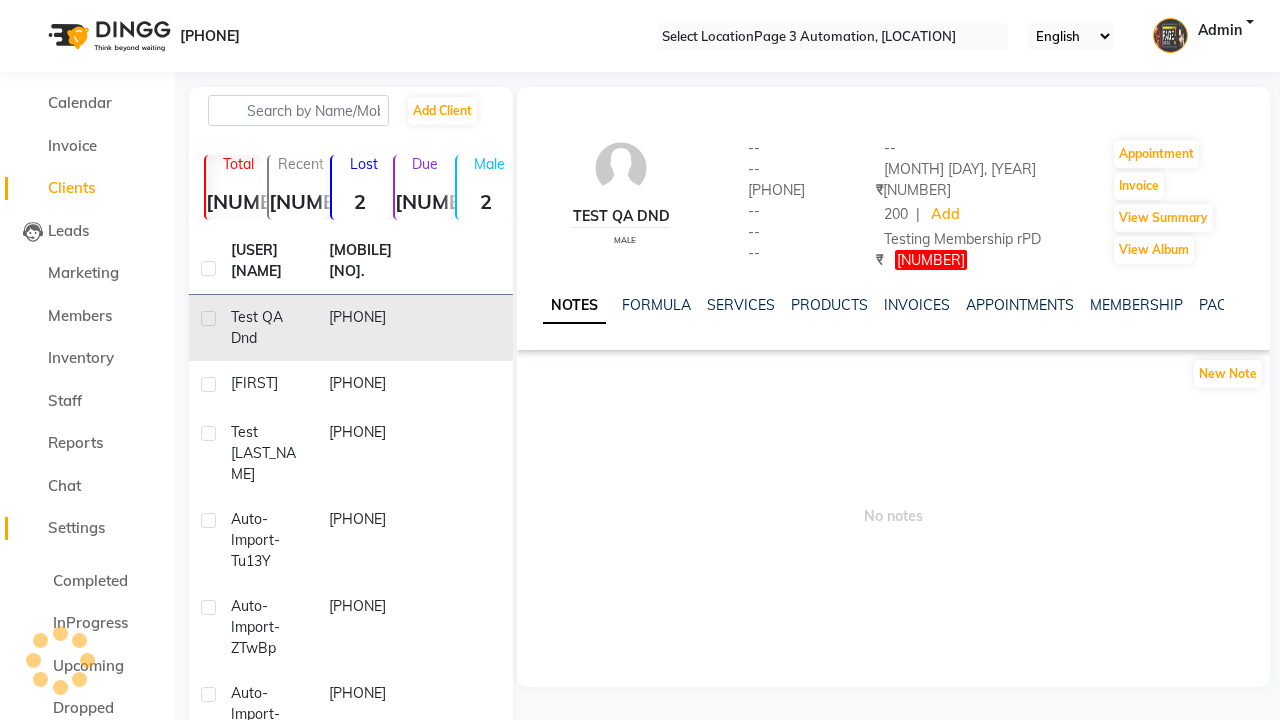 click on "Settings" at bounding box center [76, 527] 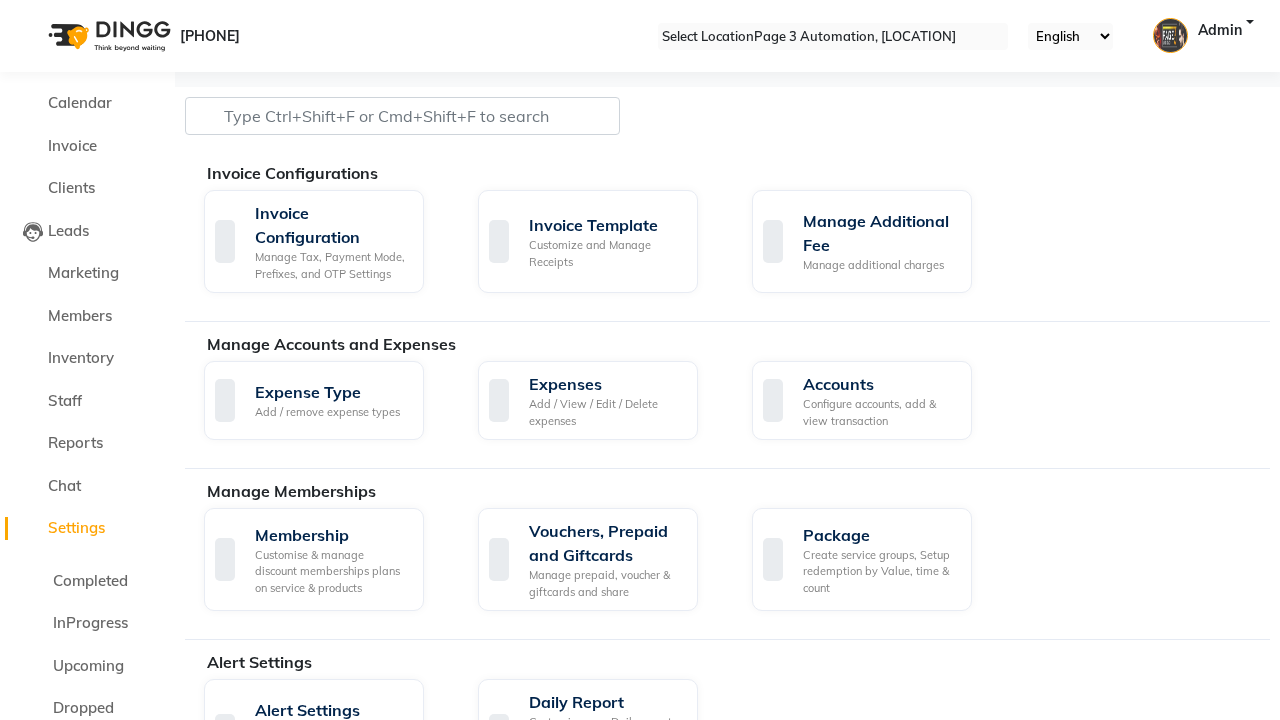 click on "Manage Client" at bounding box center [310, 1125] 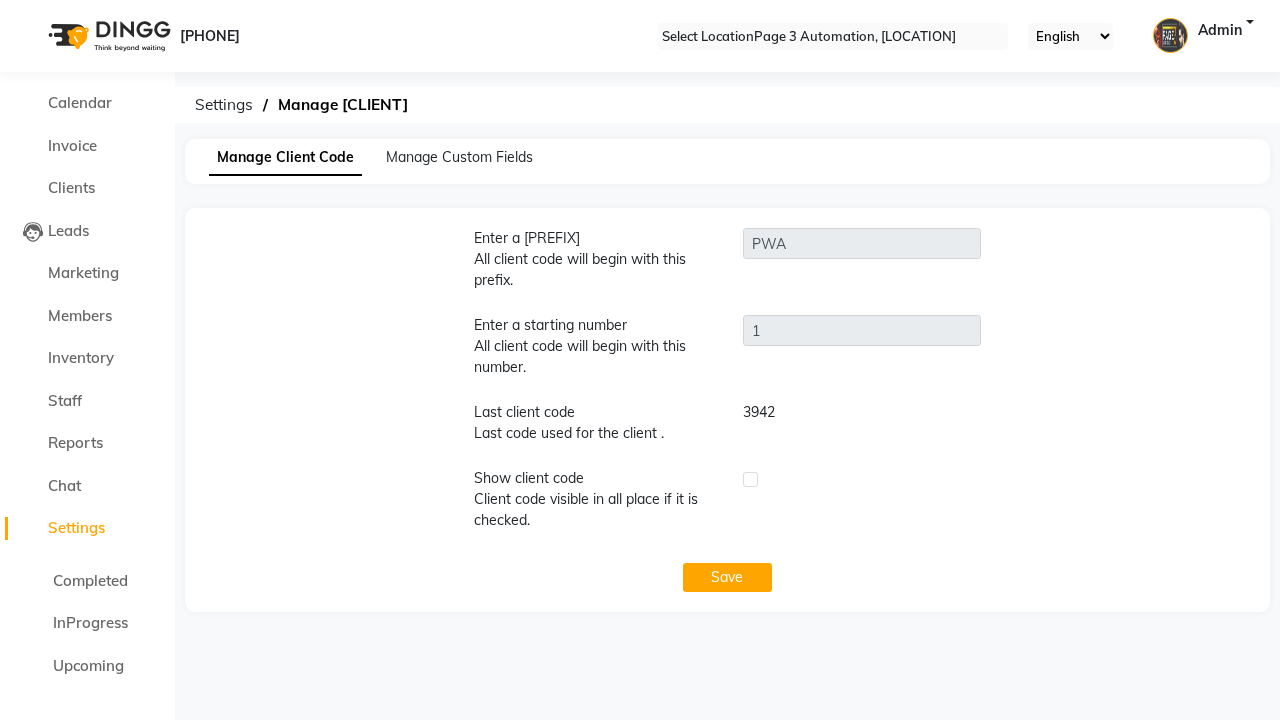 click at bounding box center (750, 479) 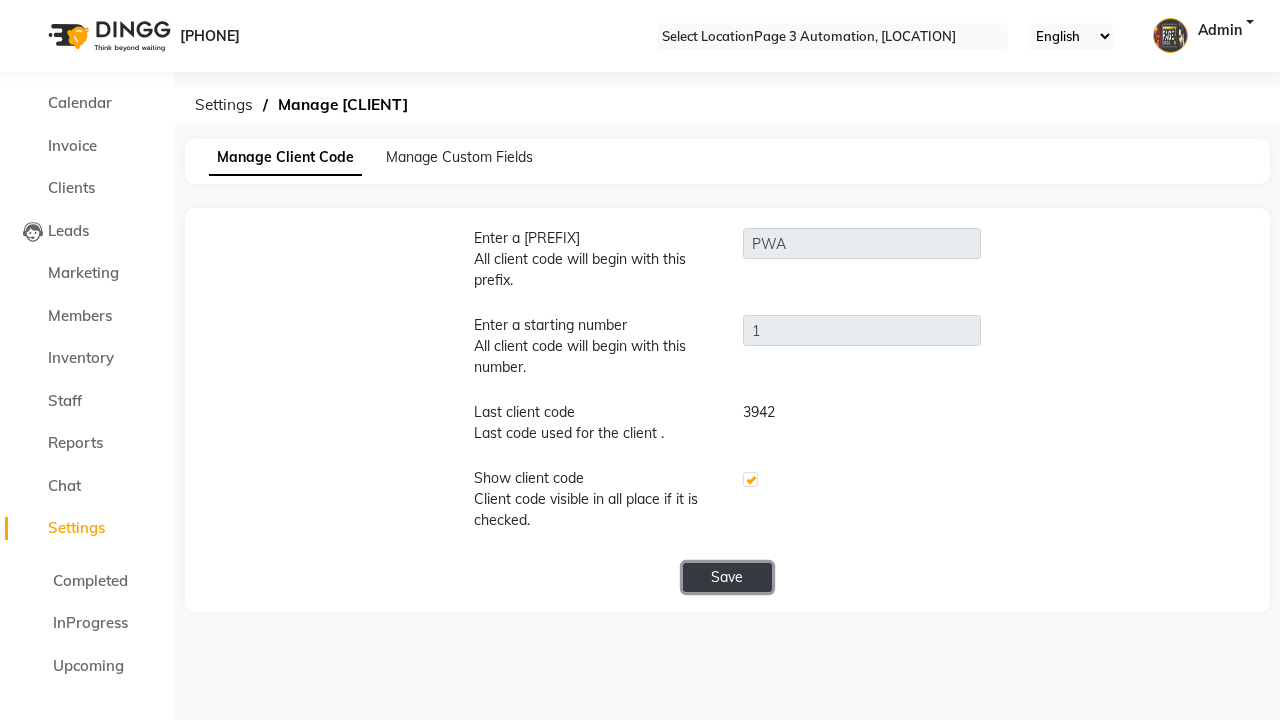 click on "Save" at bounding box center [728, 577] 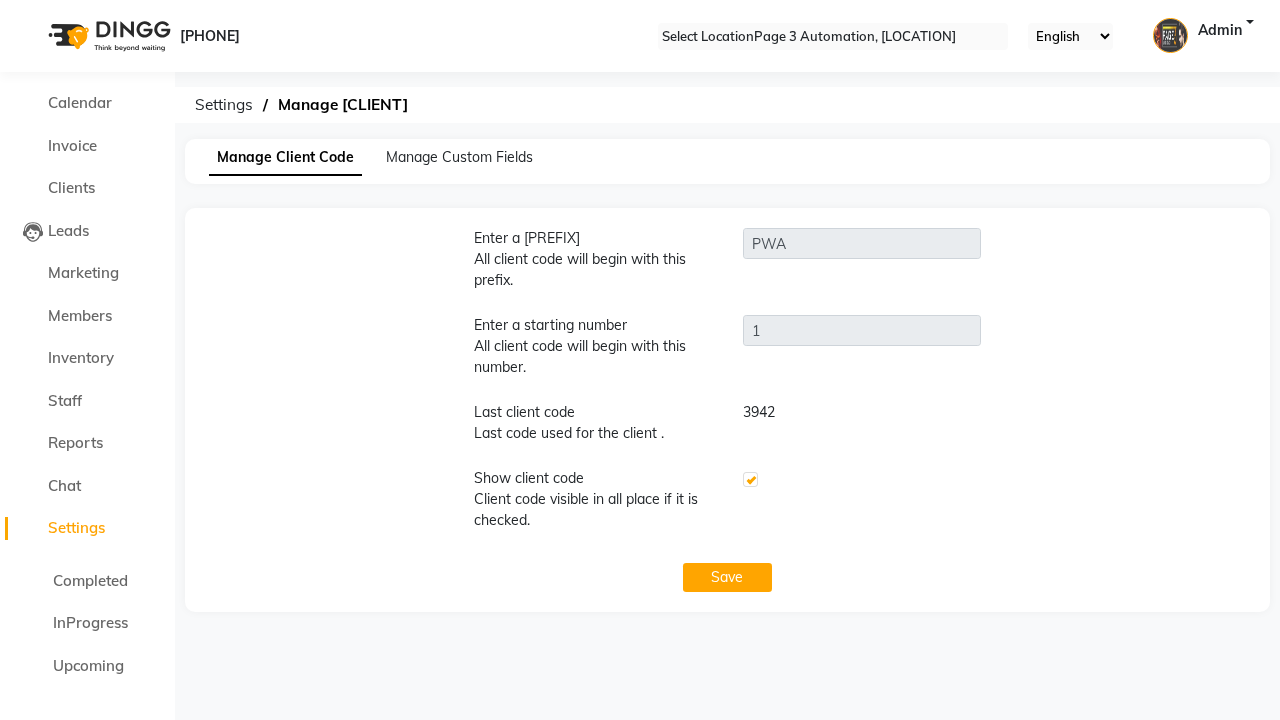 click on "Prefix updated successfully" at bounding box center (640, 751) 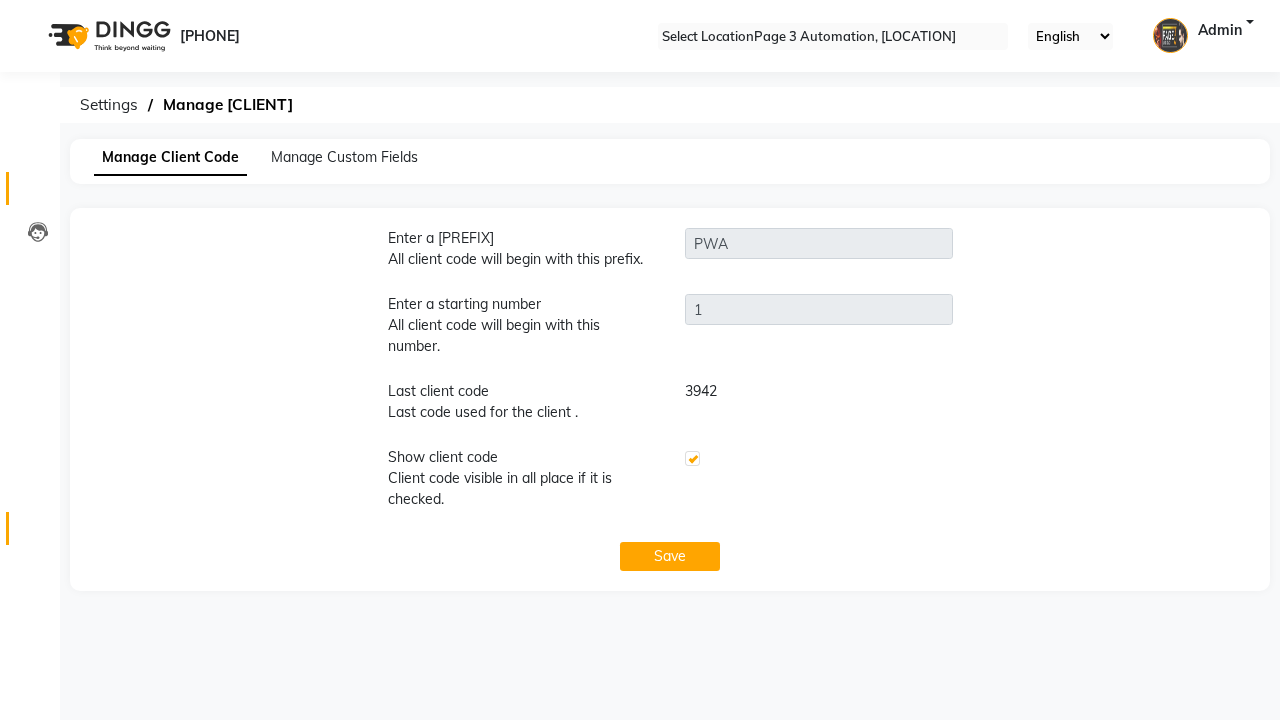 click at bounding box center (38, 193) 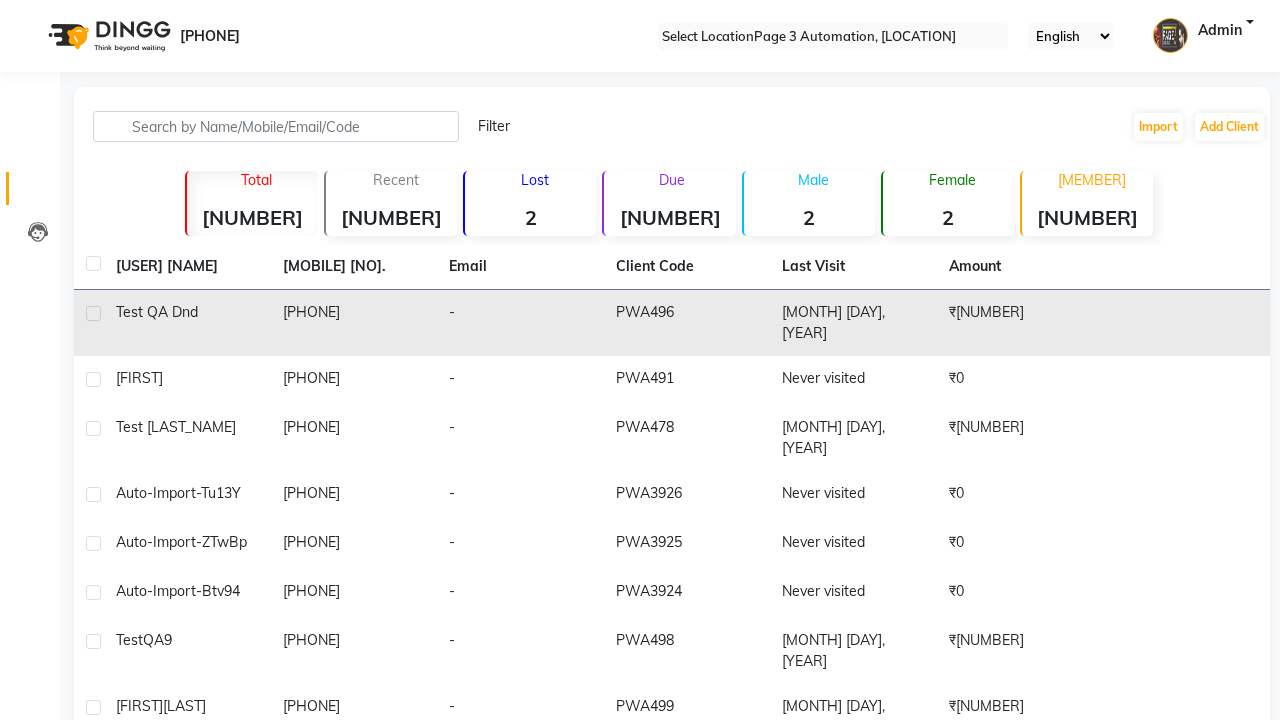 click on "PWA496" at bounding box center (687, 323) 